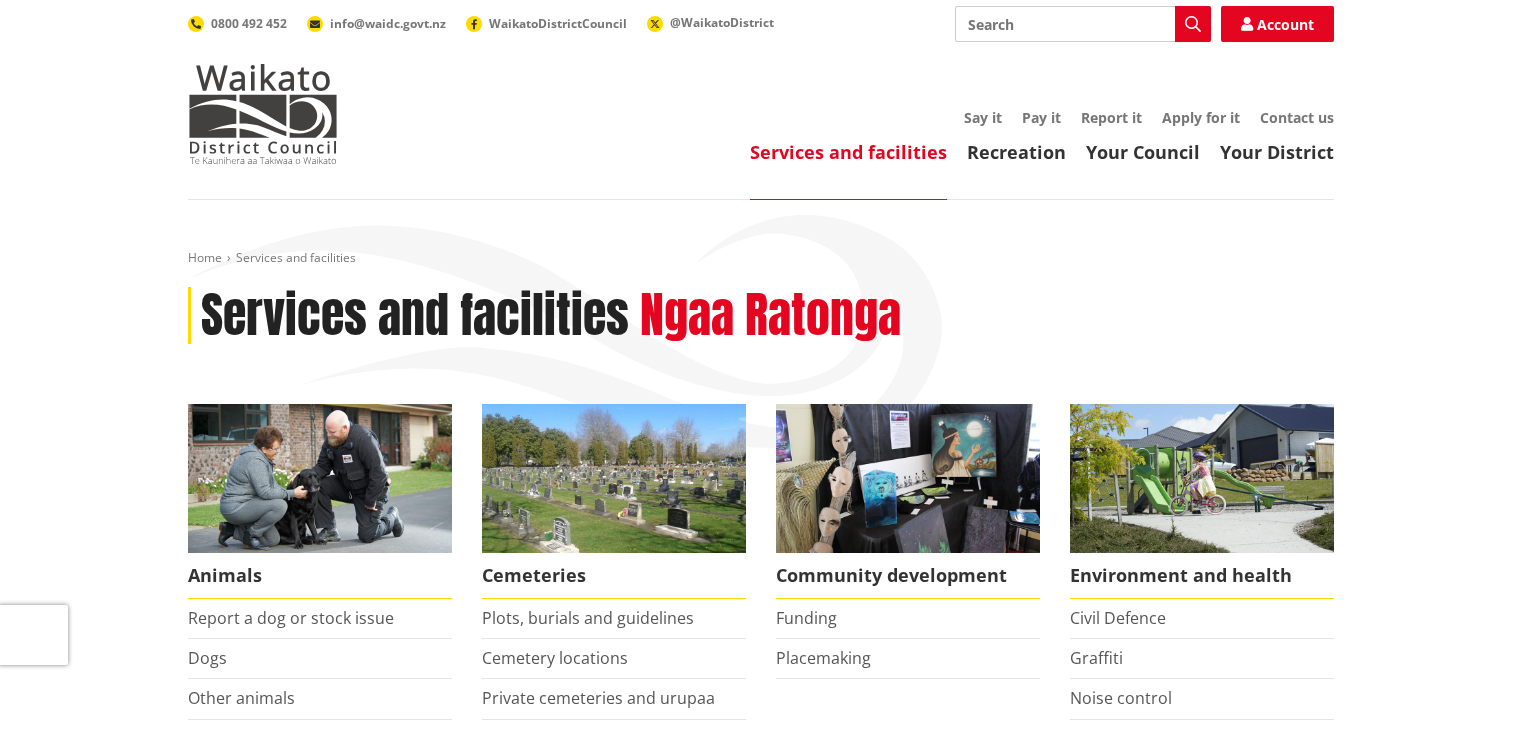 scroll, scrollTop: 0, scrollLeft: 0, axis: both 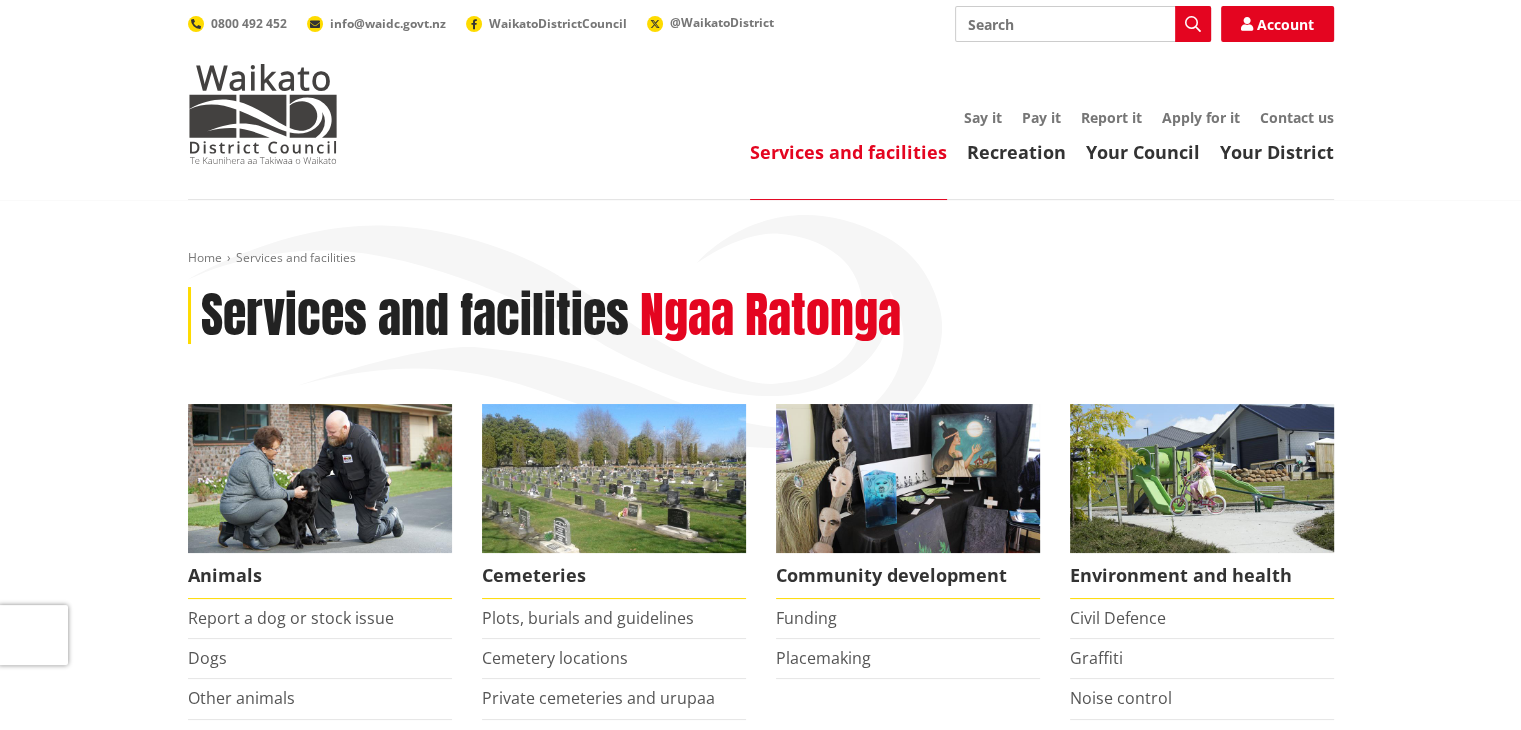 click at bounding box center (320, 478) 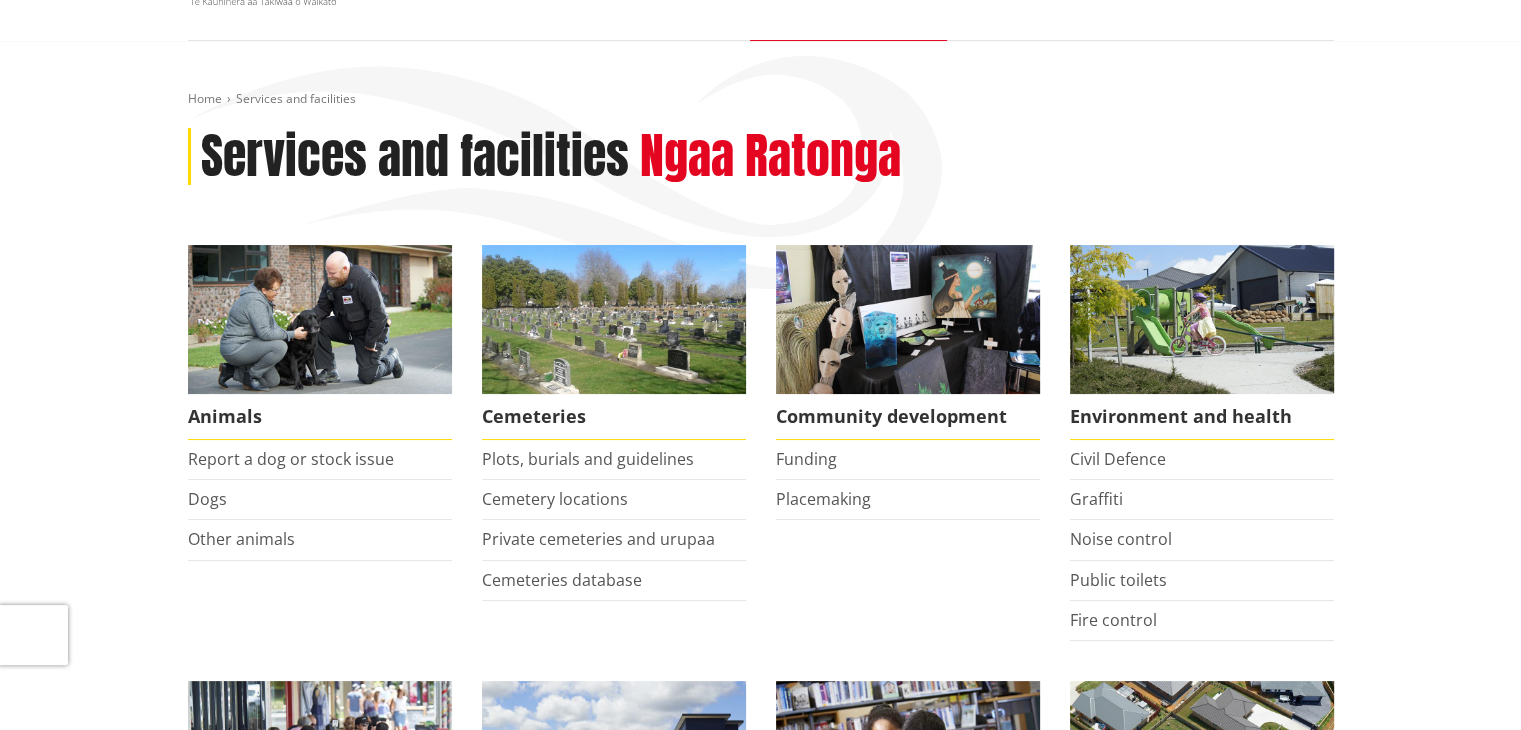 scroll, scrollTop: 200, scrollLeft: 0, axis: vertical 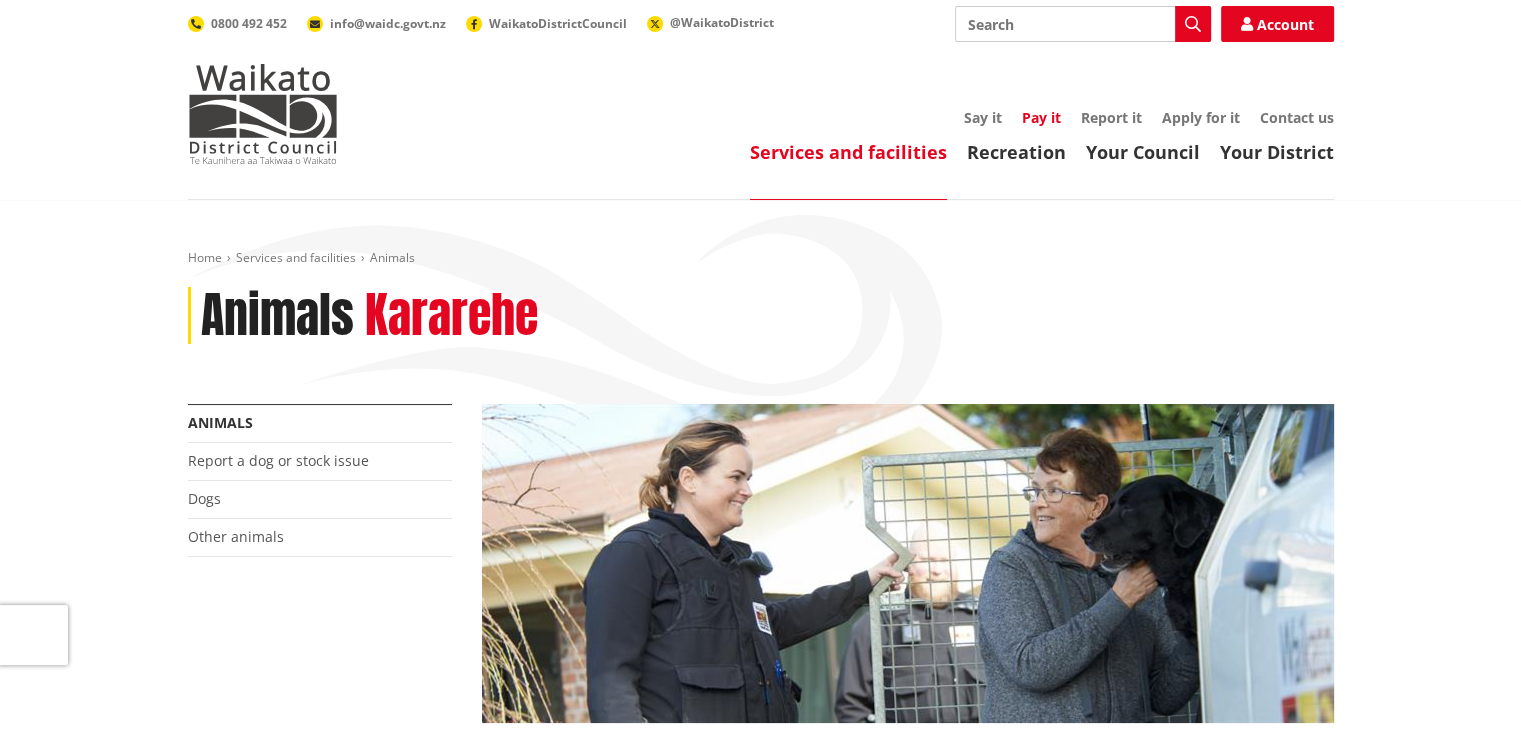 click on "Pay it" at bounding box center [1041, 117] 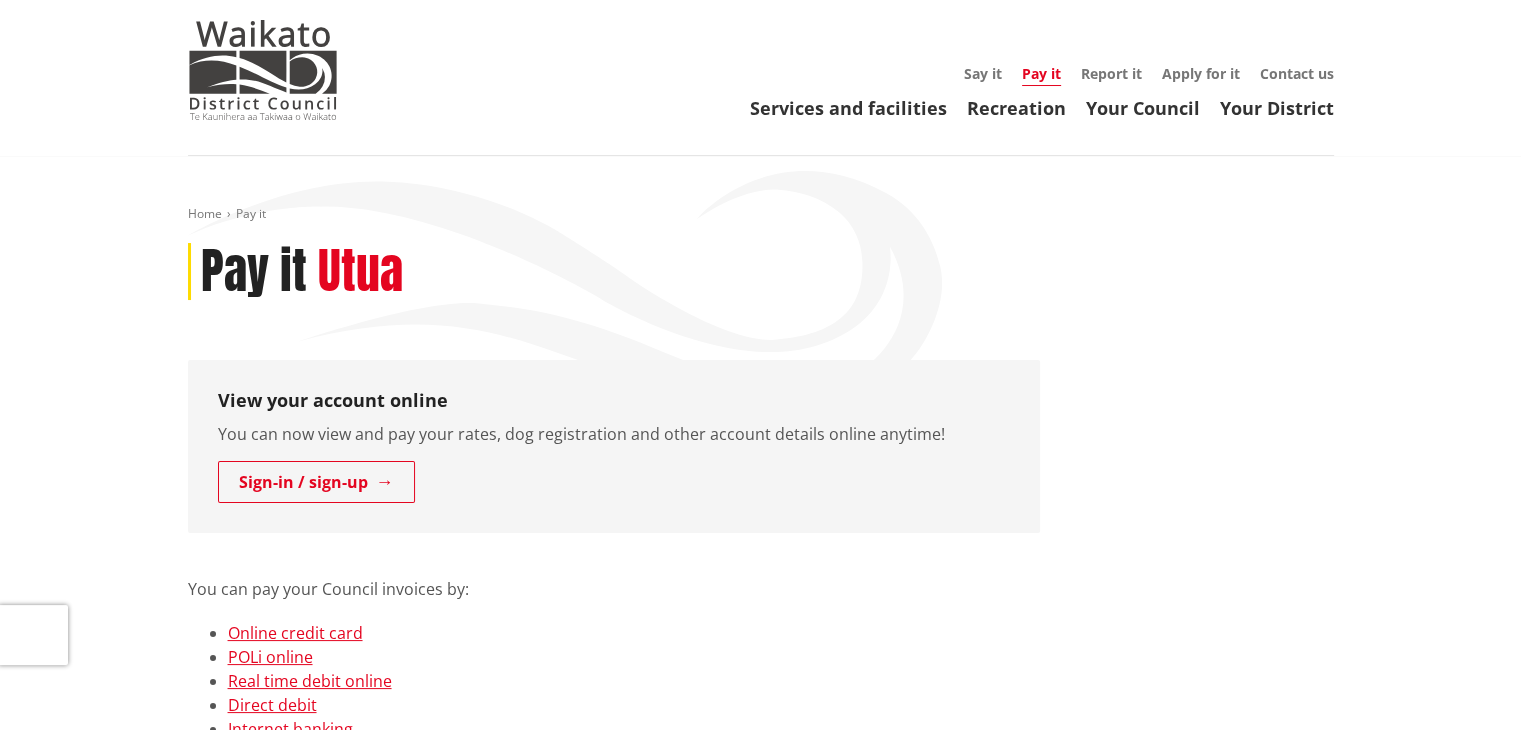 scroll, scrollTop: 0, scrollLeft: 0, axis: both 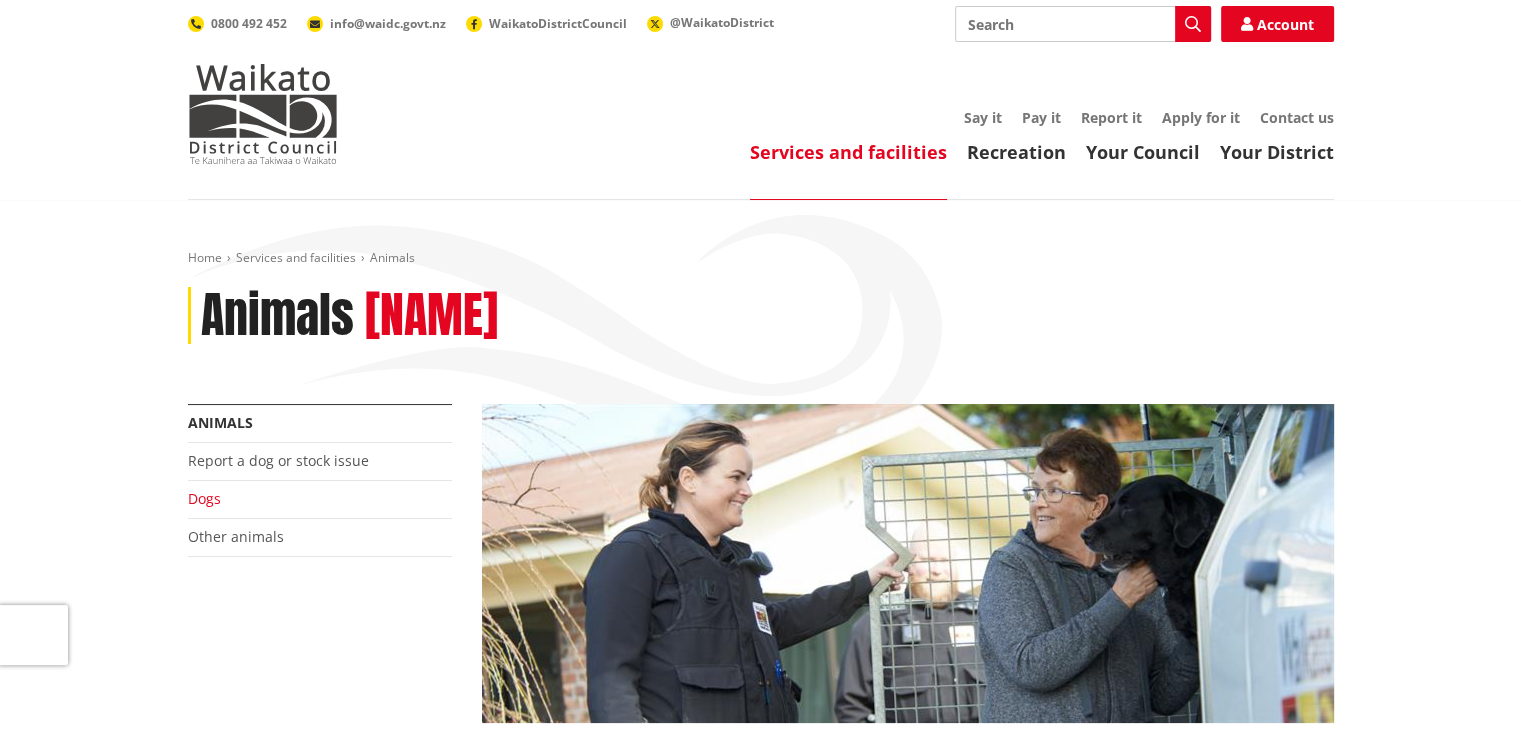 click on "Dogs" at bounding box center (204, 498) 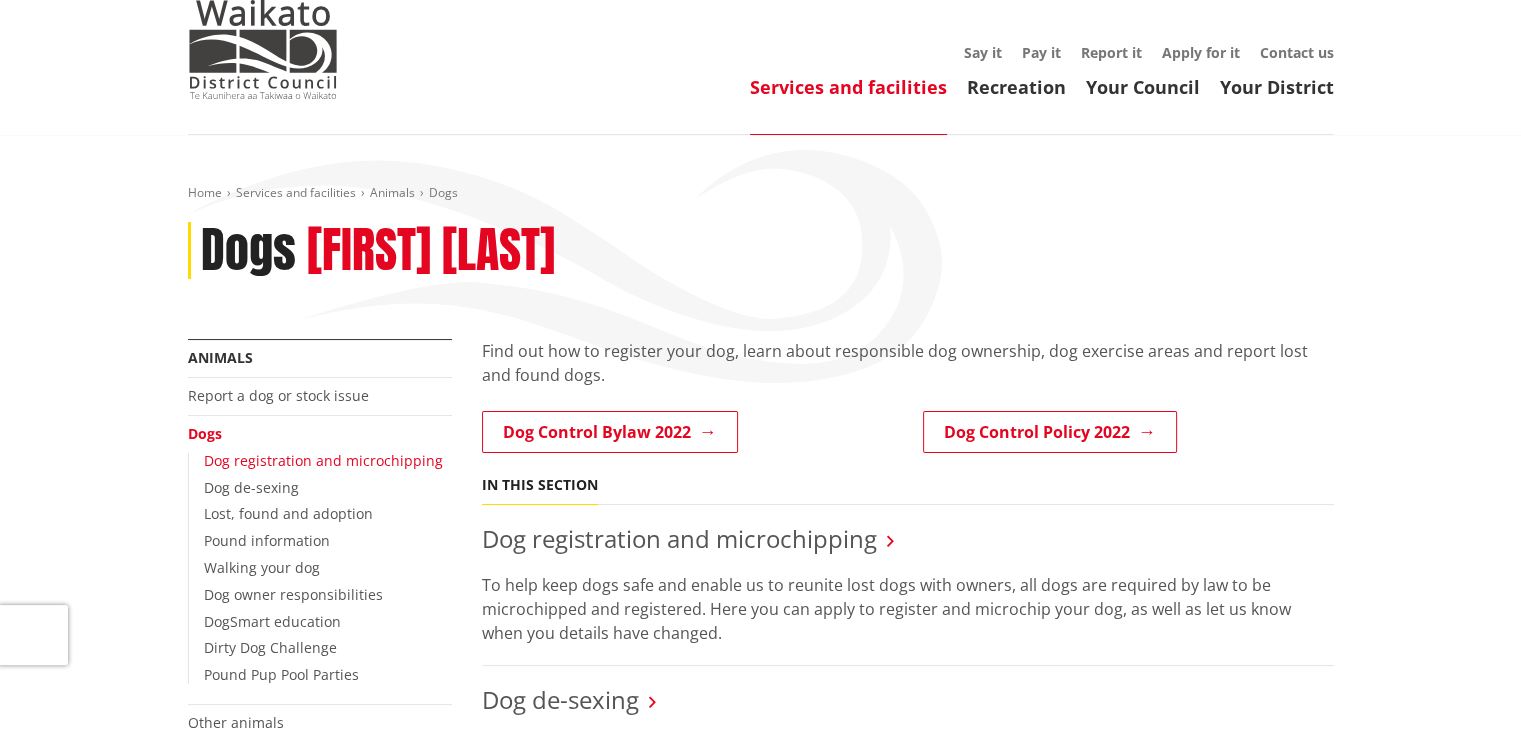scroll, scrollTop: 100, scrollLeft: 0, axis: vertical 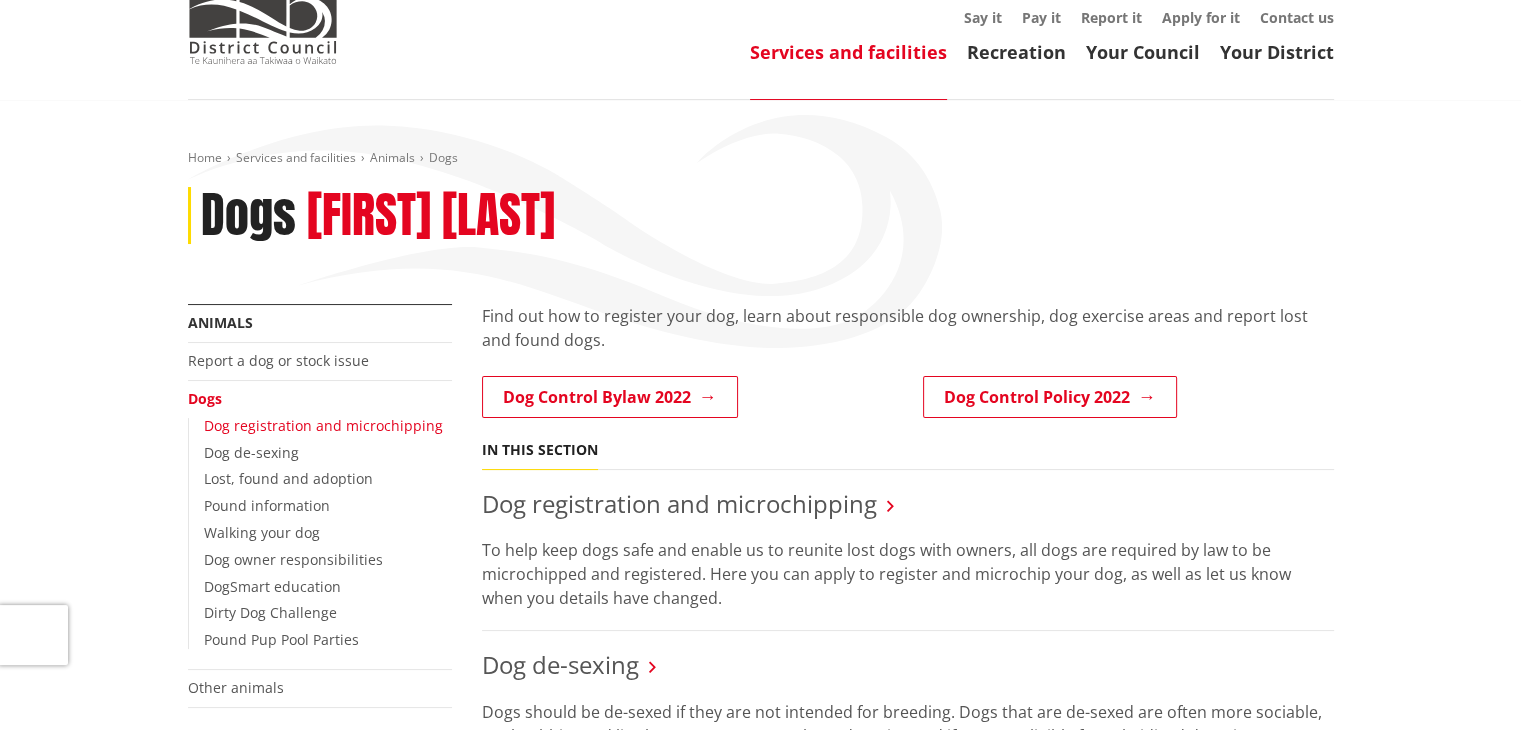 click on "Dog registration and microchipping" at bounding box center (323, 425) 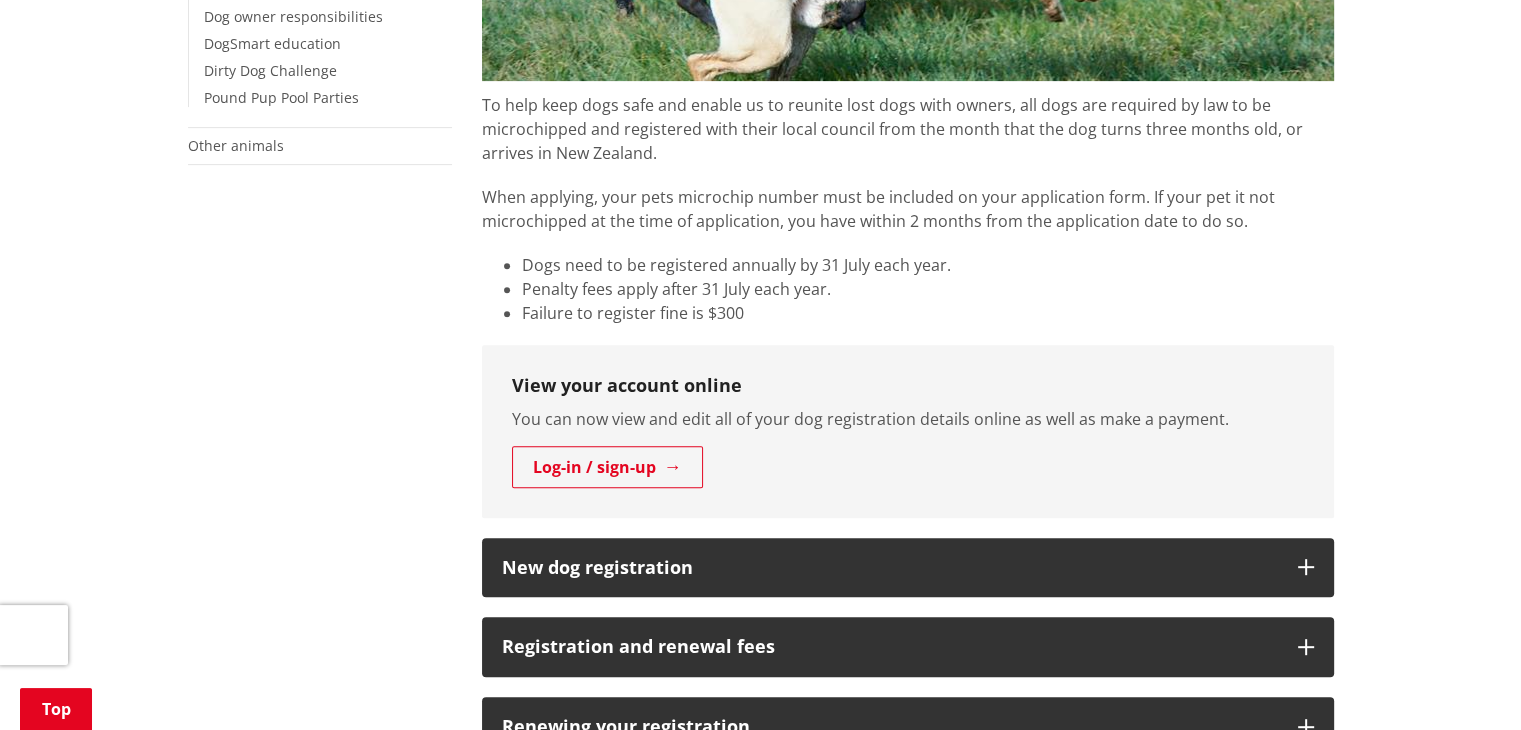 scroll, scrollTop: 800, scrollLeft: 0, axis: vertical 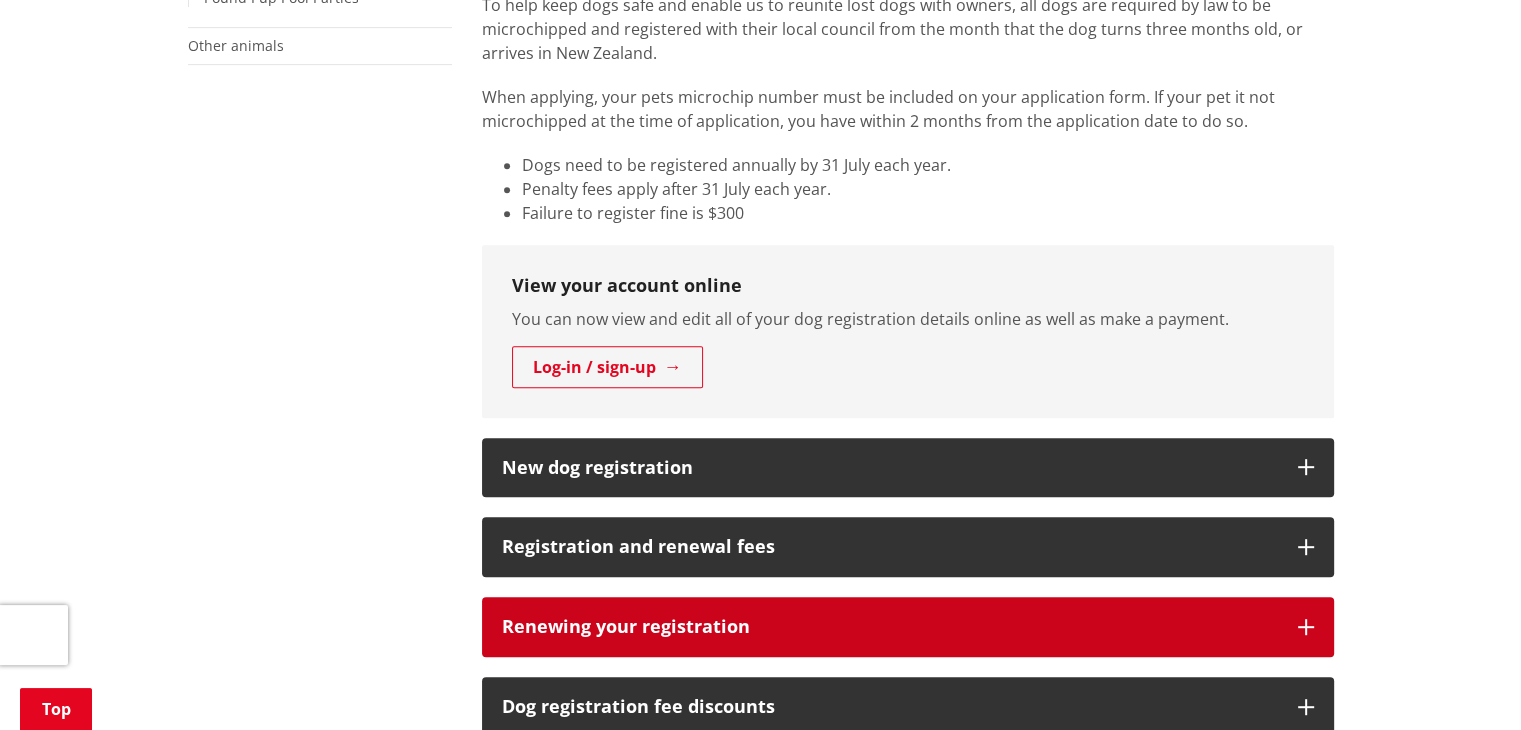 click on "Renewing your registration" at bounding box center (890, 627) 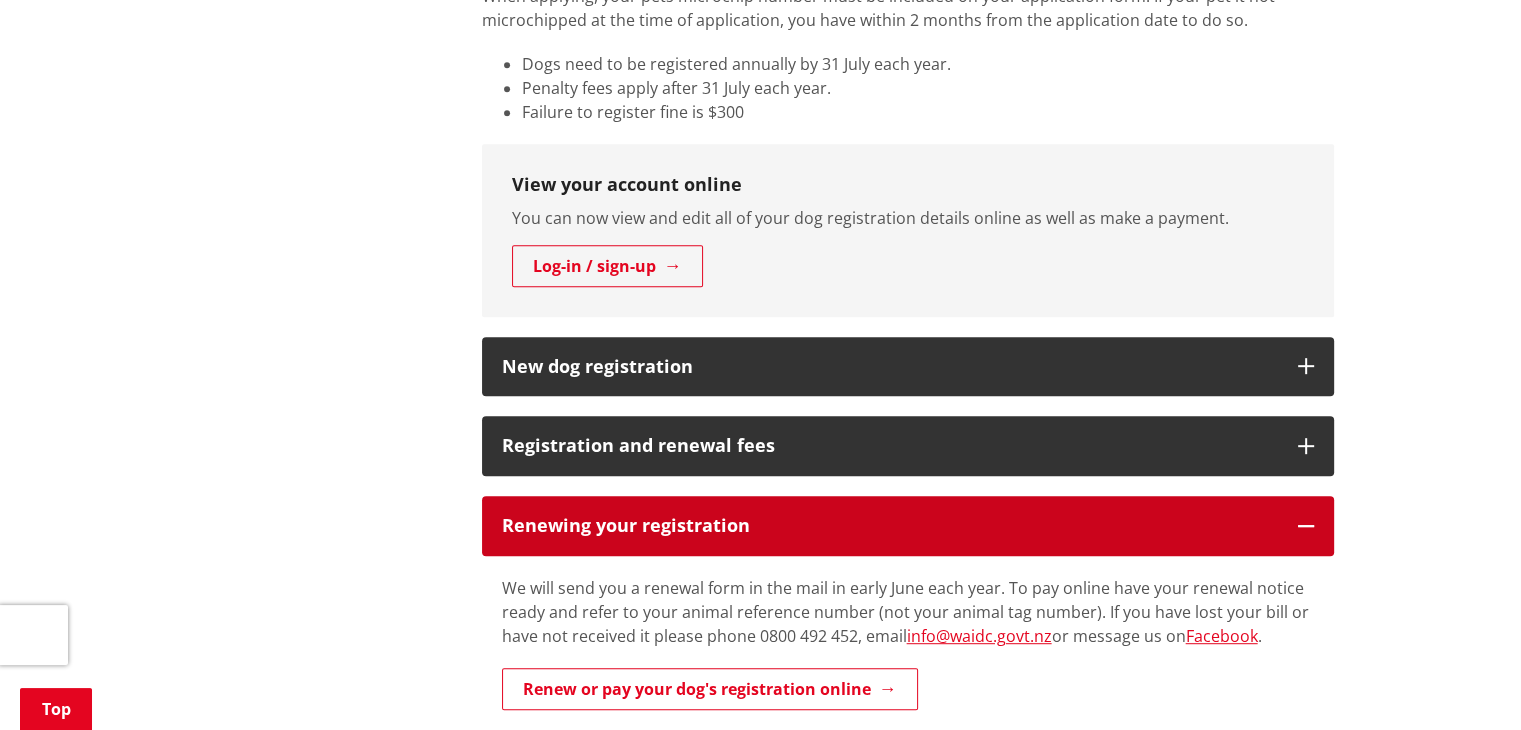 scroll, scrollTop: 1000, scrollLeft: 0, axis: vertical 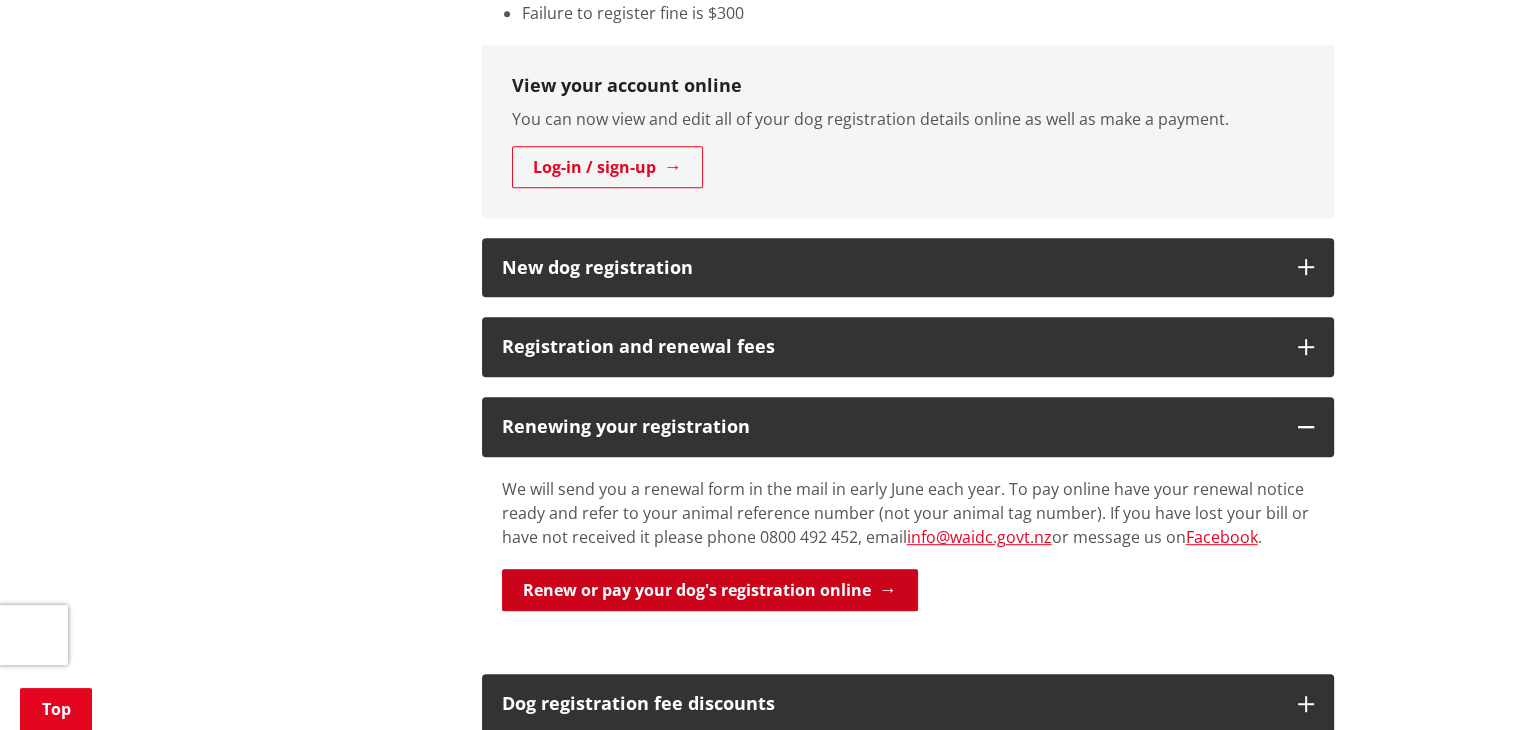 click on "Renew or pay your dog's registration online" at bounding box center [710, 590] 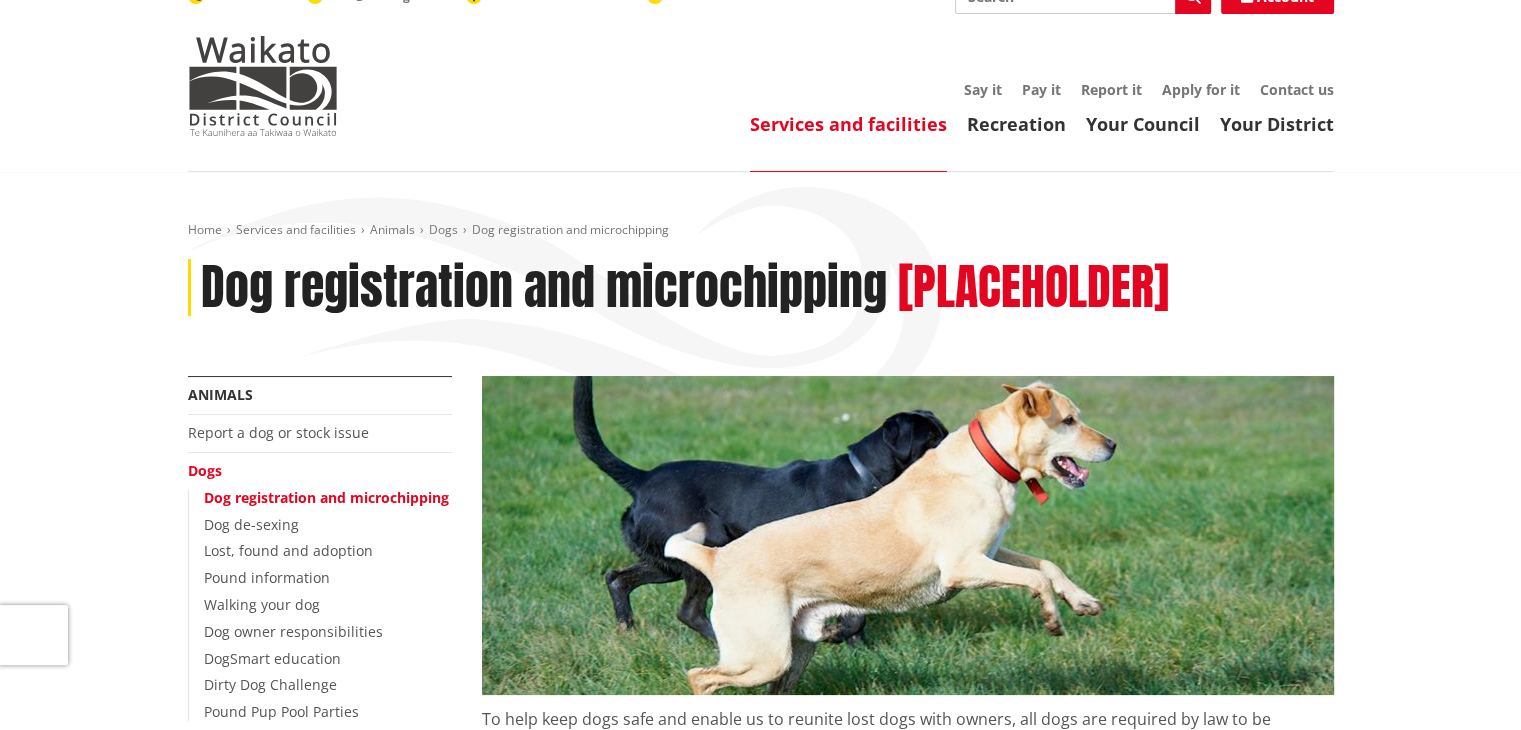 scroll, scrollTop: 0, scrollLeft: 0, axis: both 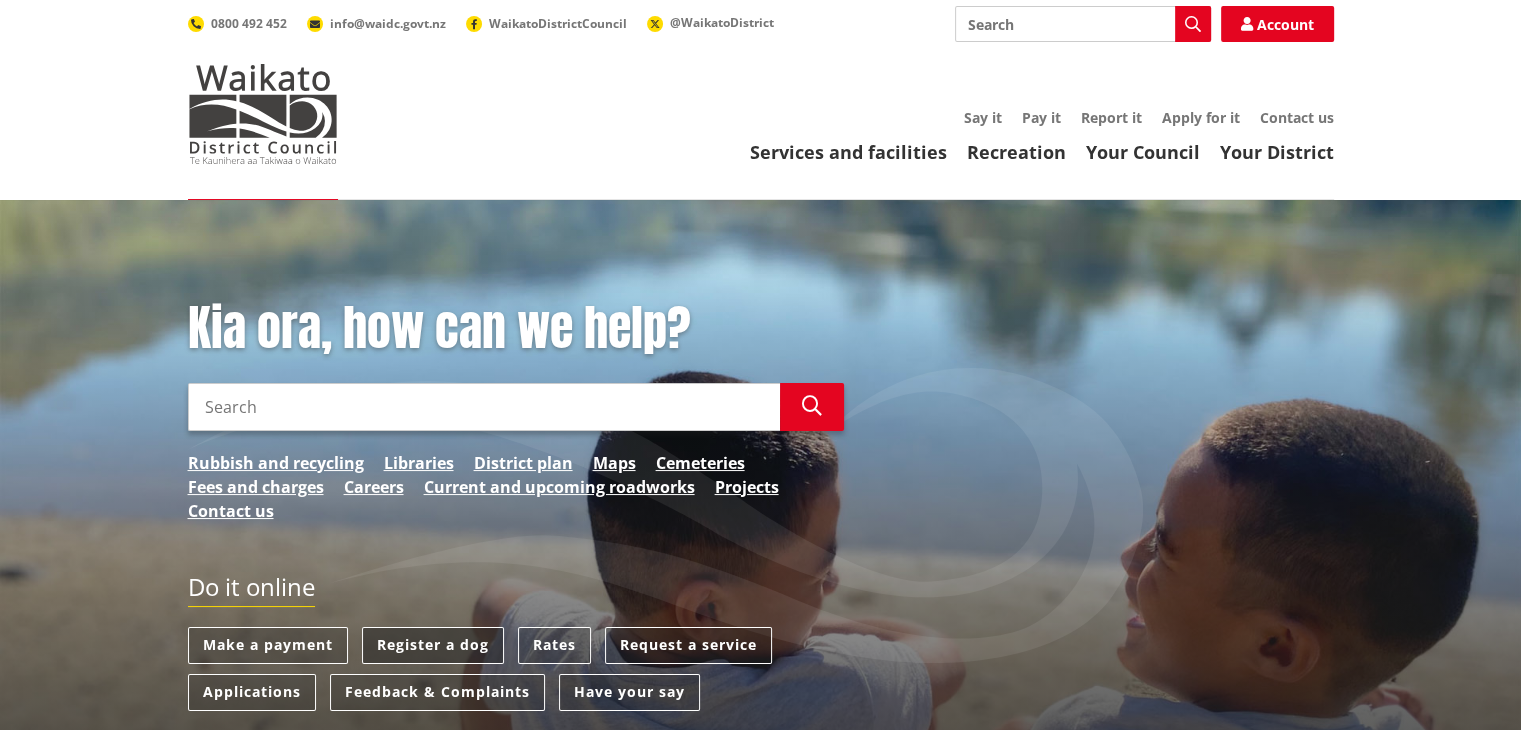 click on "Register a dog" at bounding box center (433, 645) 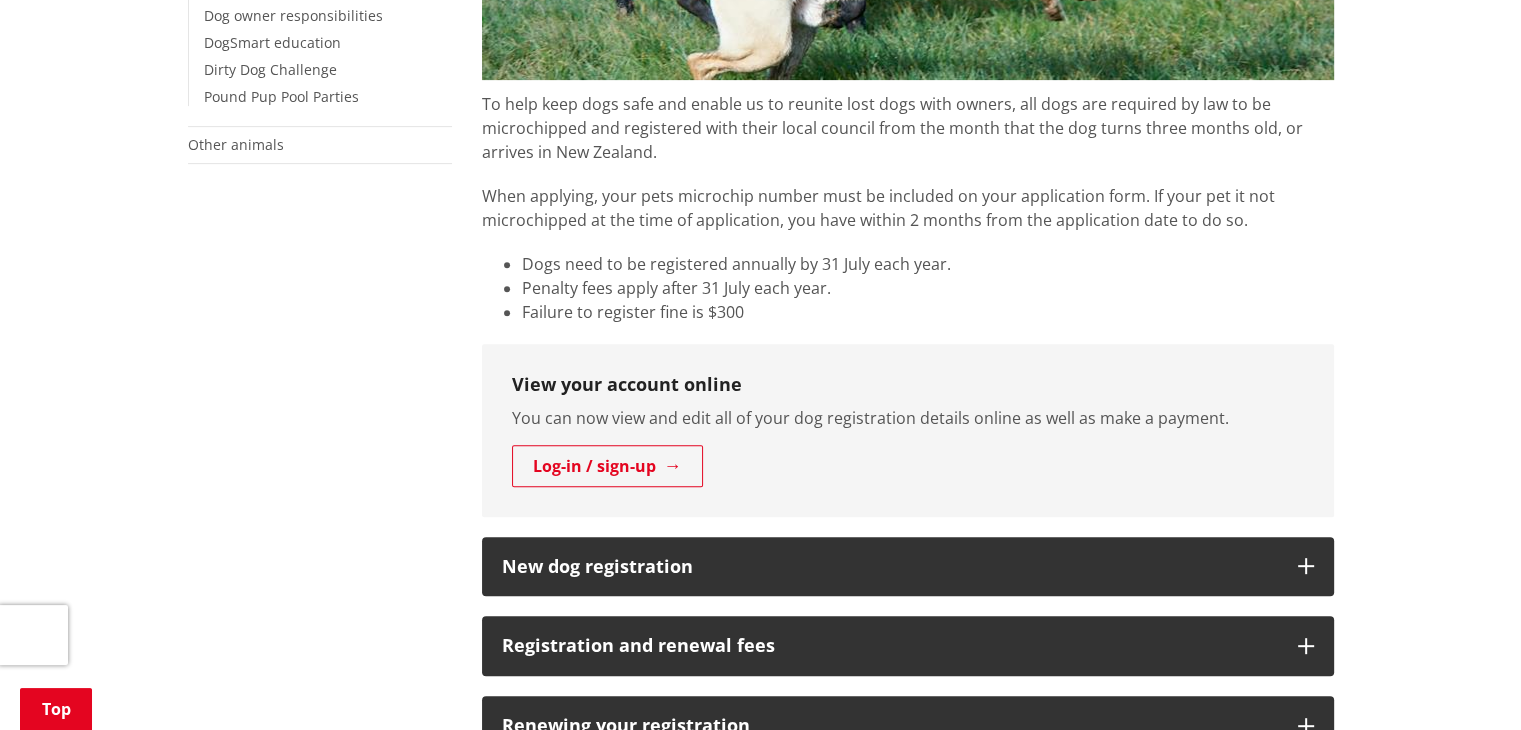 scroll, scrollTop: 800, scrollLeft: 0, axis: vertical 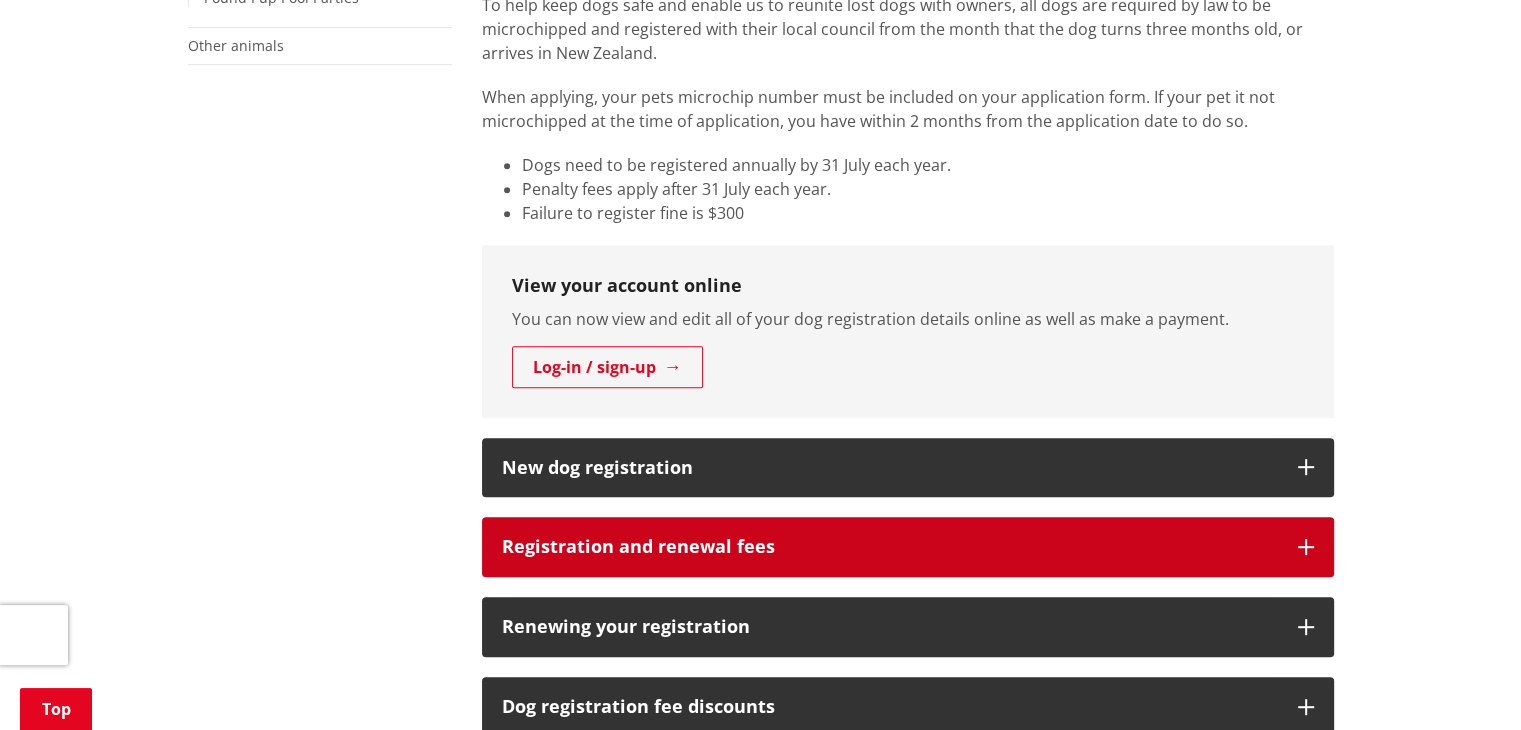 click on "Registration and renewal fees" at bounding box center [890, 547] 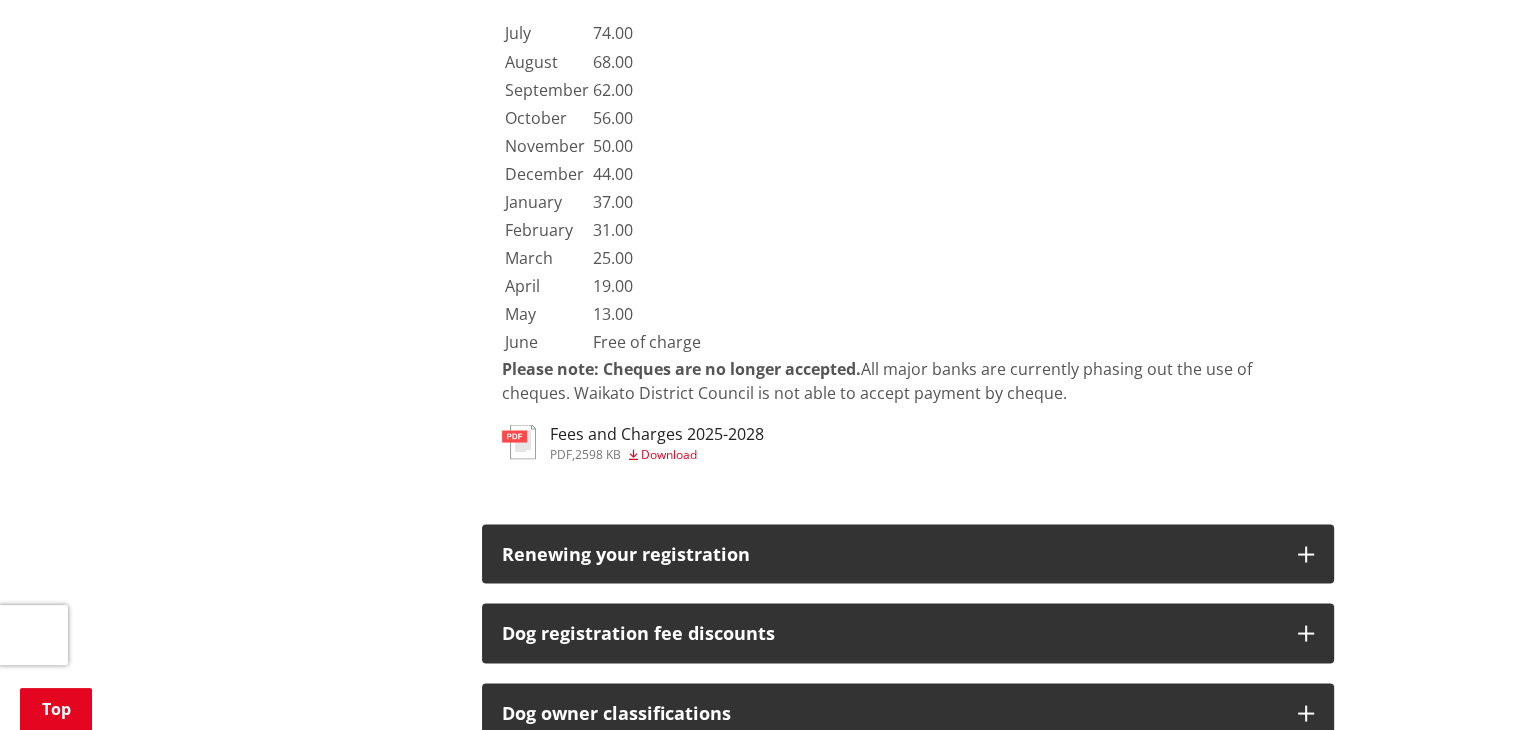 scroll, scrollTop: 3800, scrollLeft: 0, axis: vertical 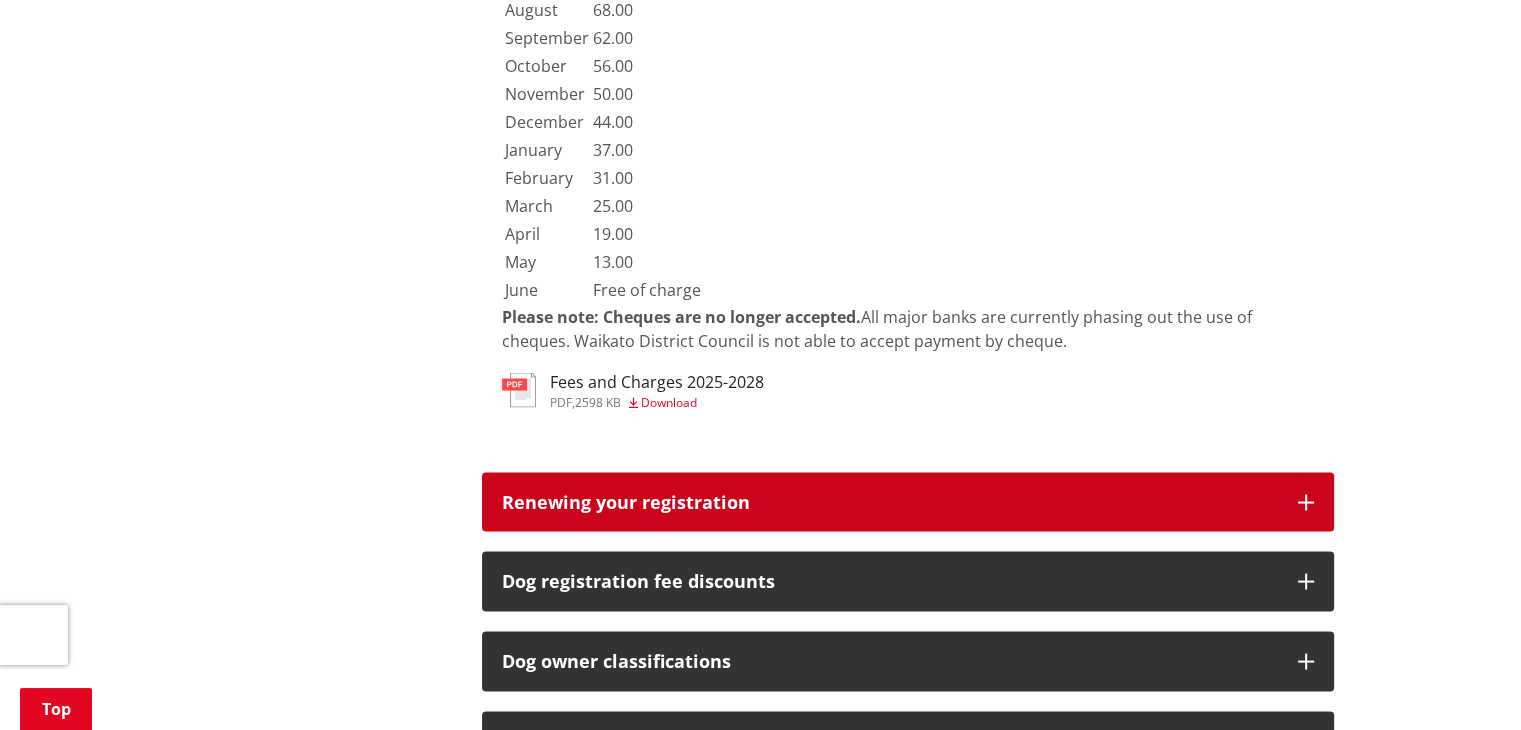 click on "Renewing your registration" at bounding box center [890, 502] 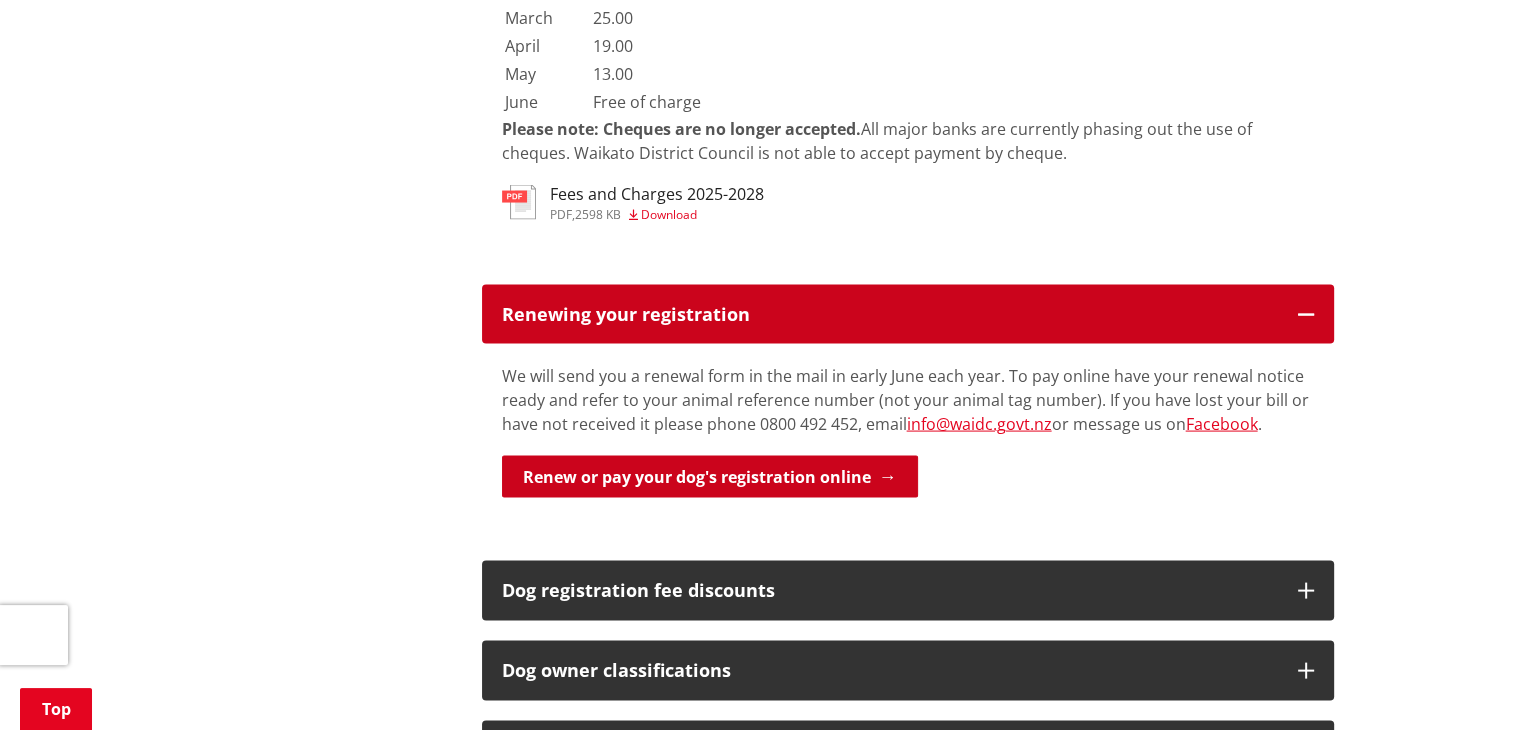 scroll, scrollTop: 4000, scrollLeft: 0, axis: vertical 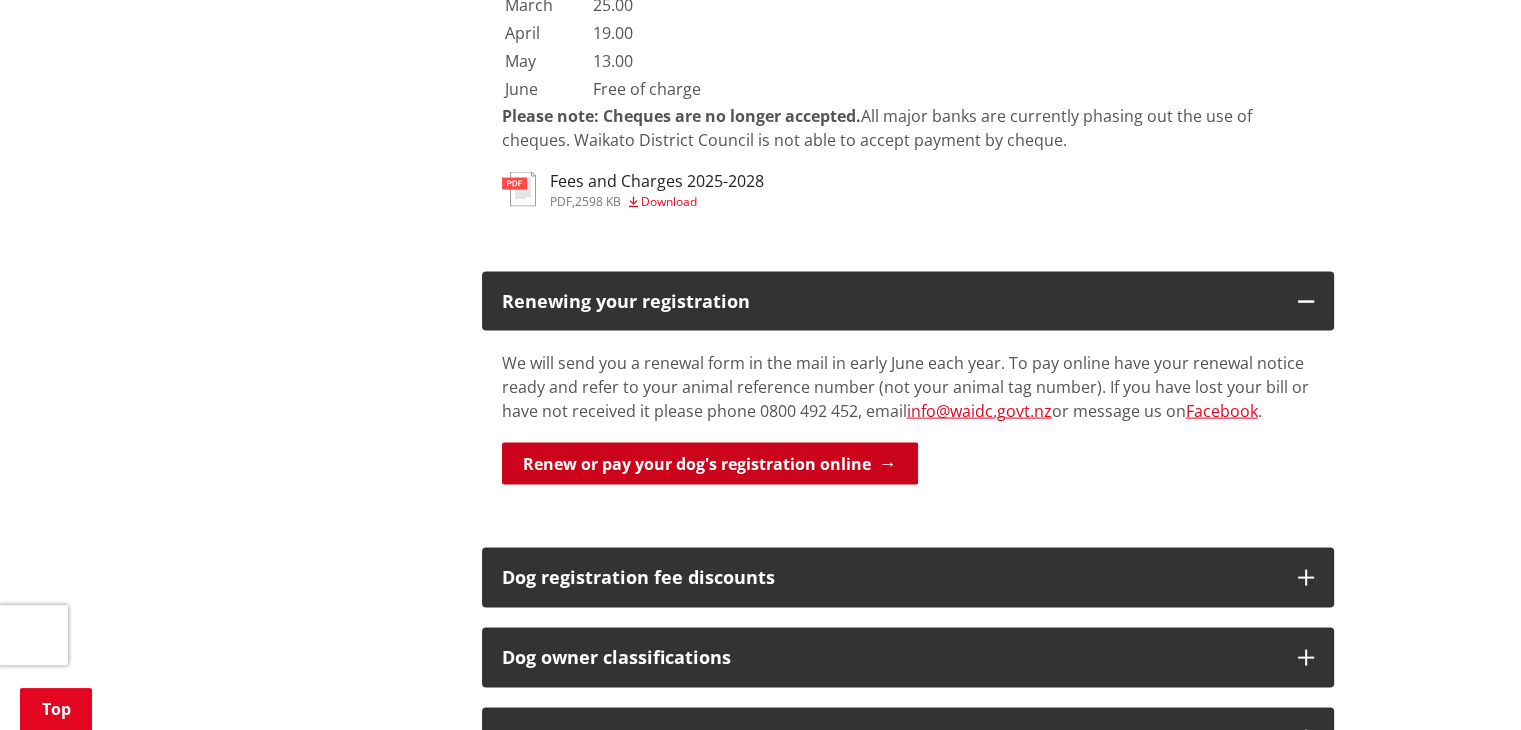 click on "Renew or pay your dog's registration online" at bounding box center (710, 464) 